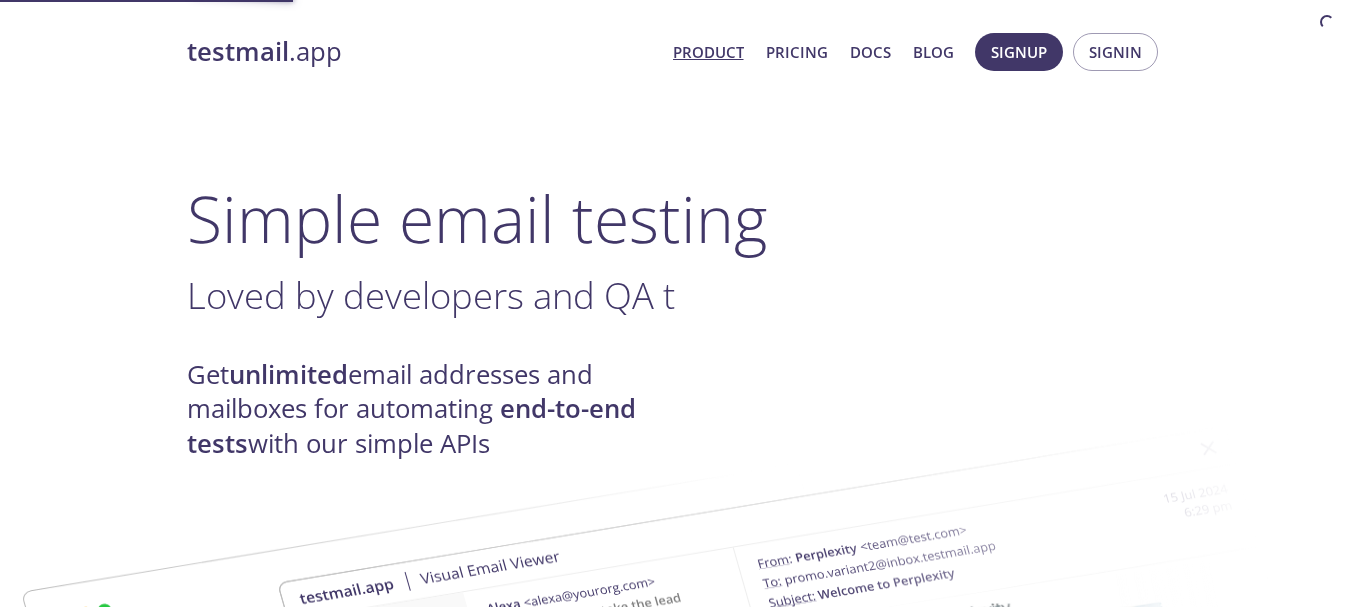 scroll, scrollTop: 0, scrollLeft: 0, axis: both 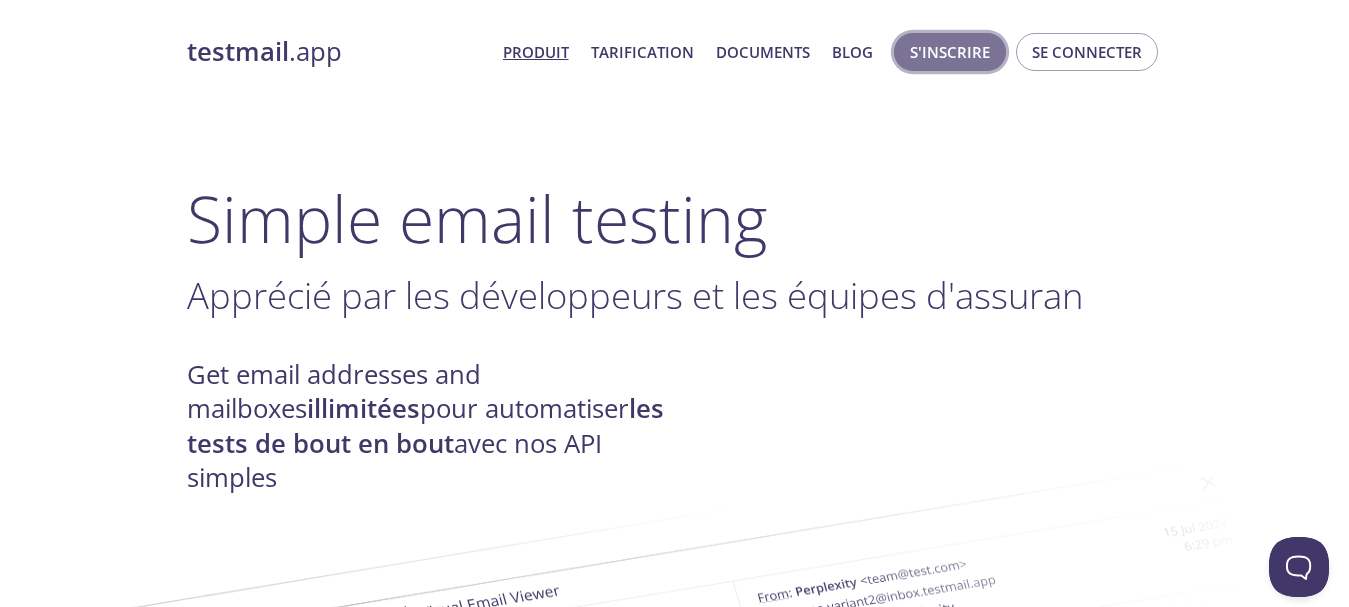 click on "S'inscrire" at bounding box center [950, 52] 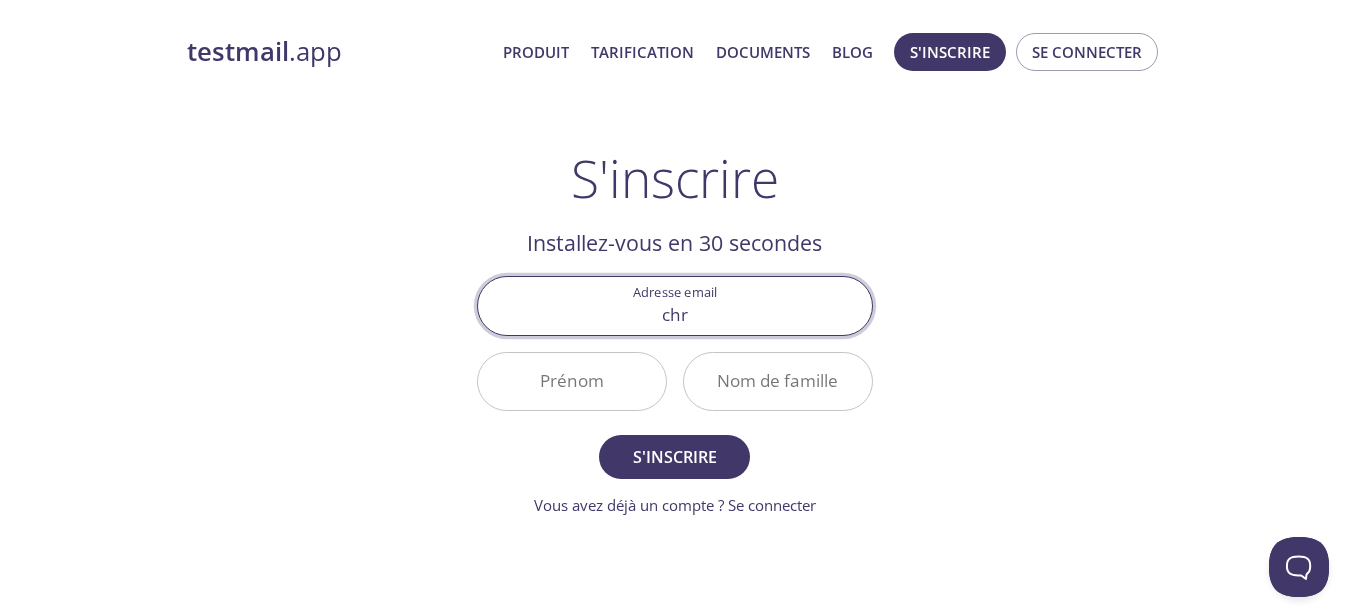 type on "chrisgaz288@gmail.com" 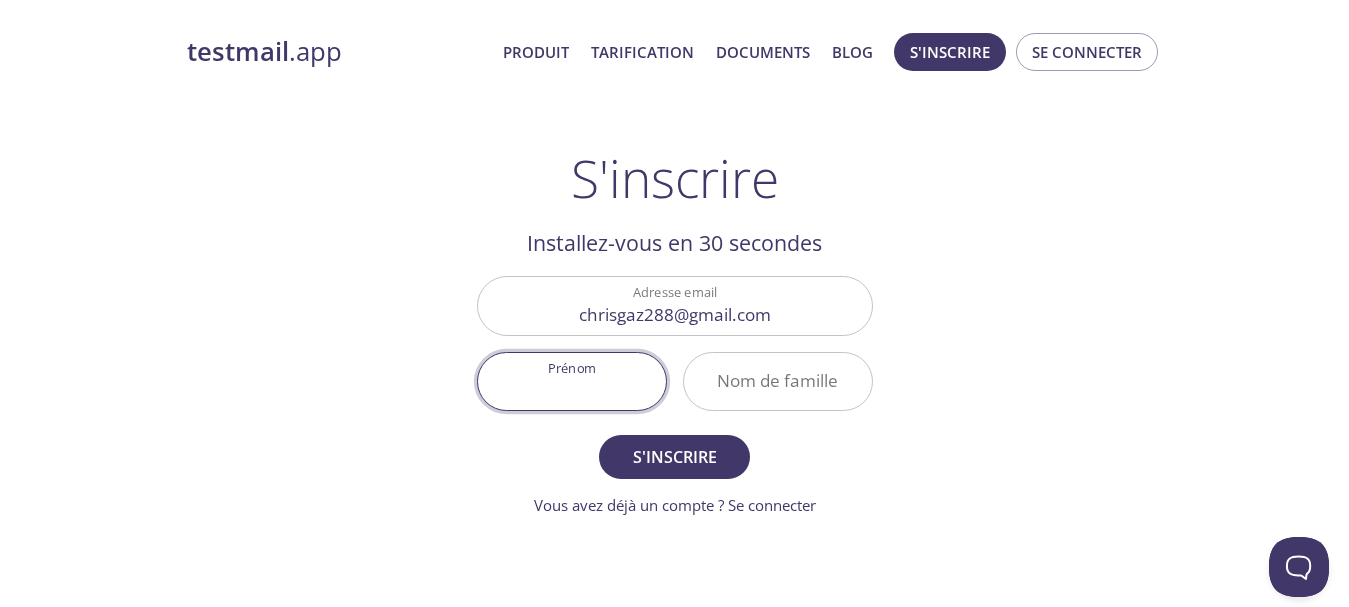 click on "Prénom" at bounding box center [572, 381] 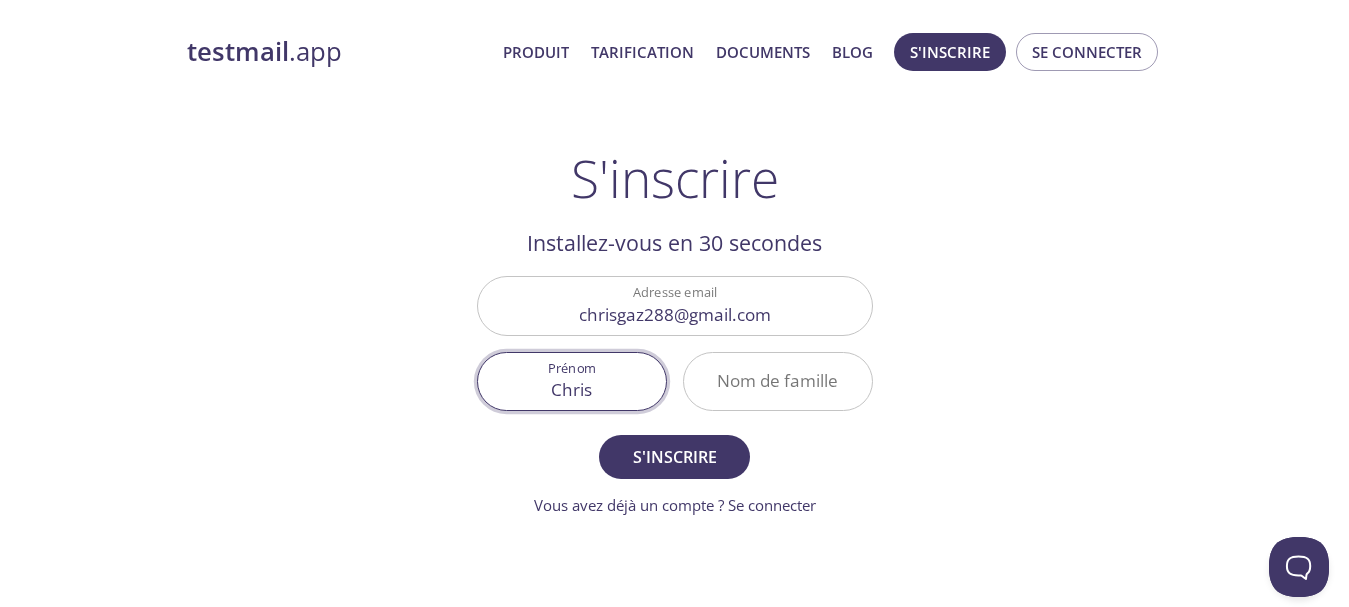 type on "Chris" 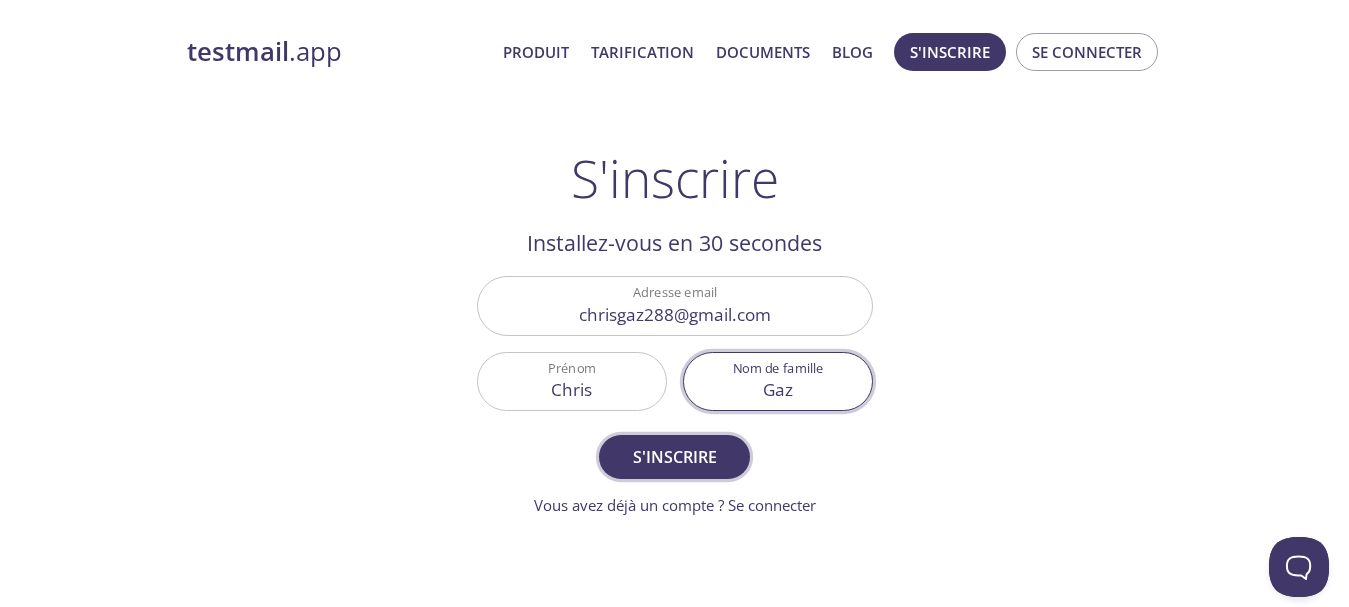 type on "Gaz" 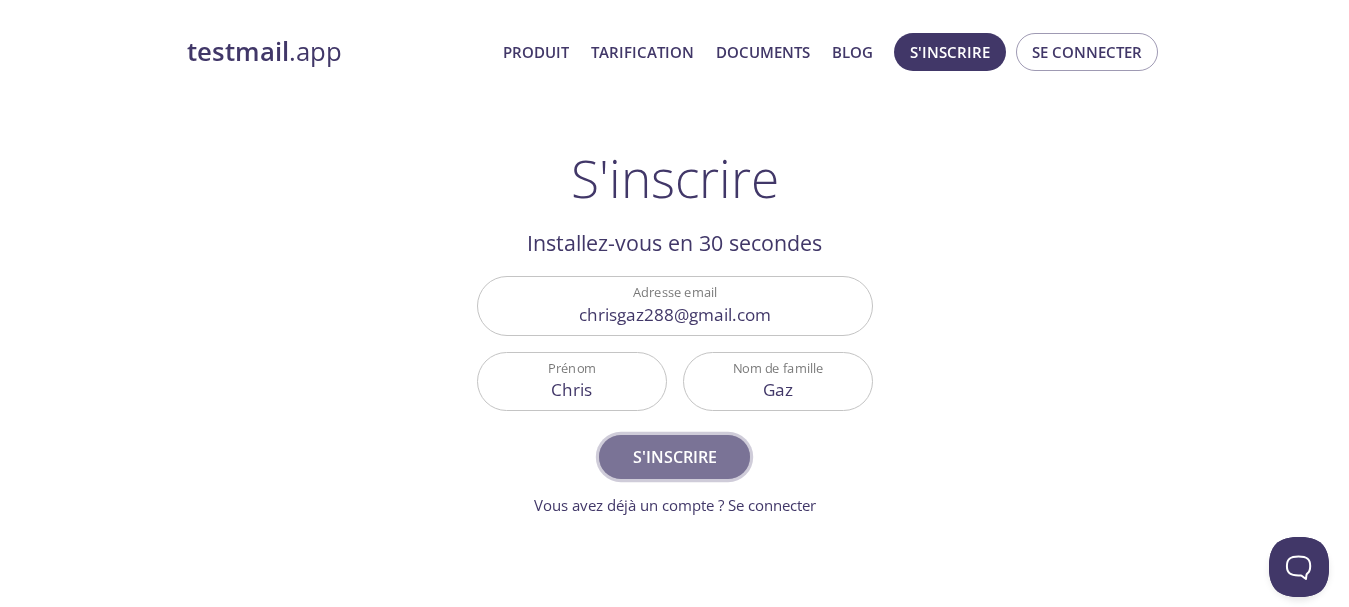 click on "S'inscrire" at bounding box center [675, 457] 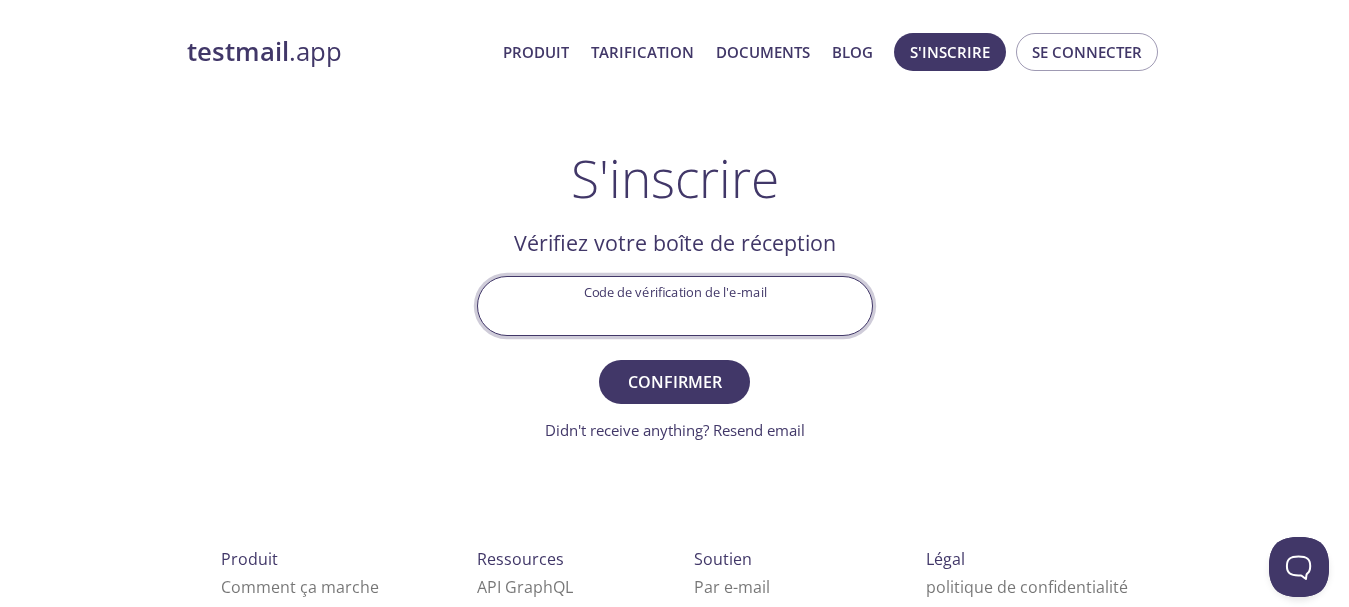 click on "Code de vérification de l'e-mail" at bounding box center [675, 305] 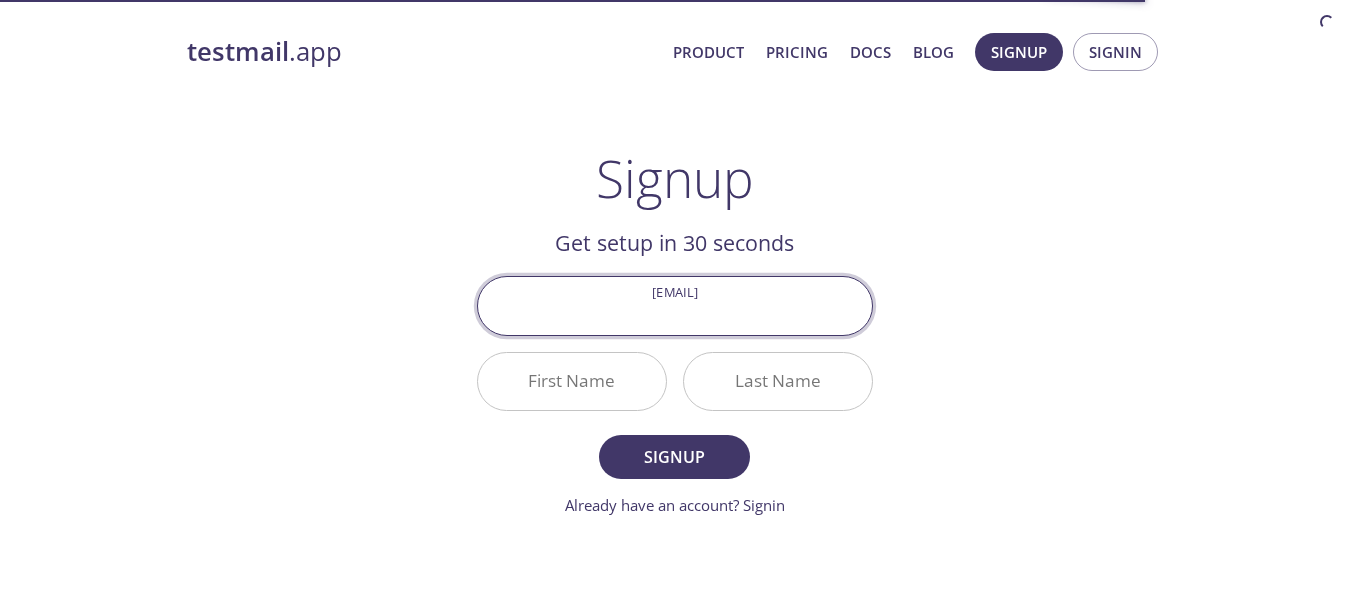scroll, scrollTop: 0, scrollLeft: 0, axis: both 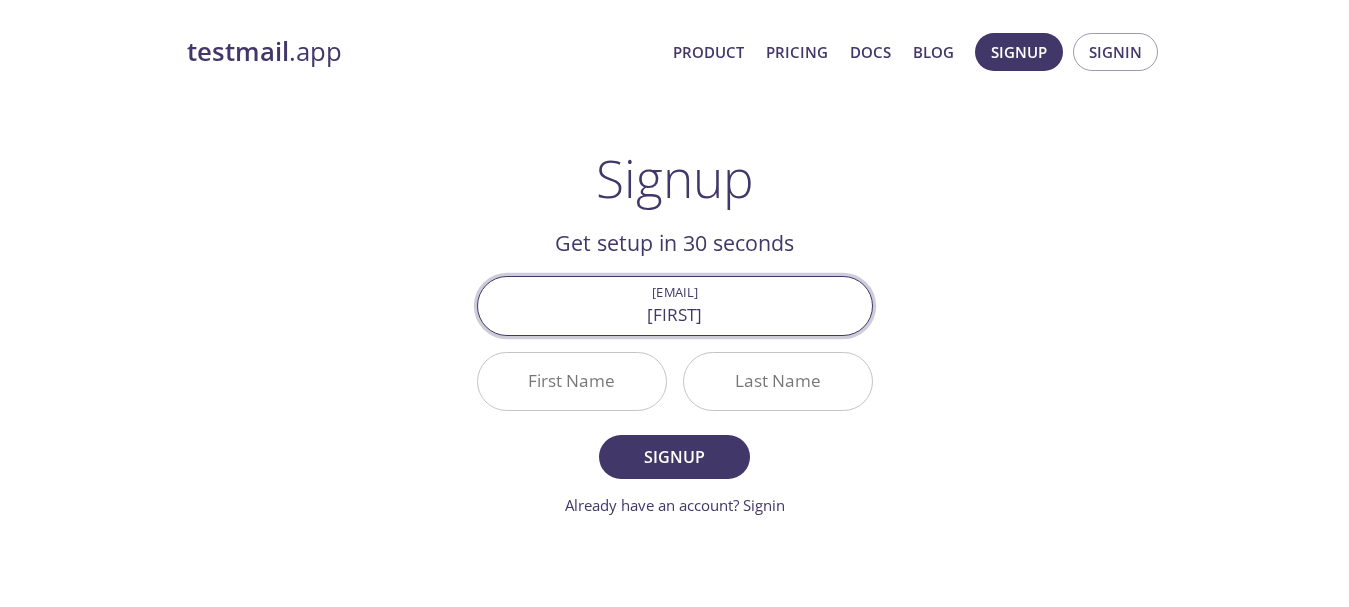 type on "[EMAIL]" 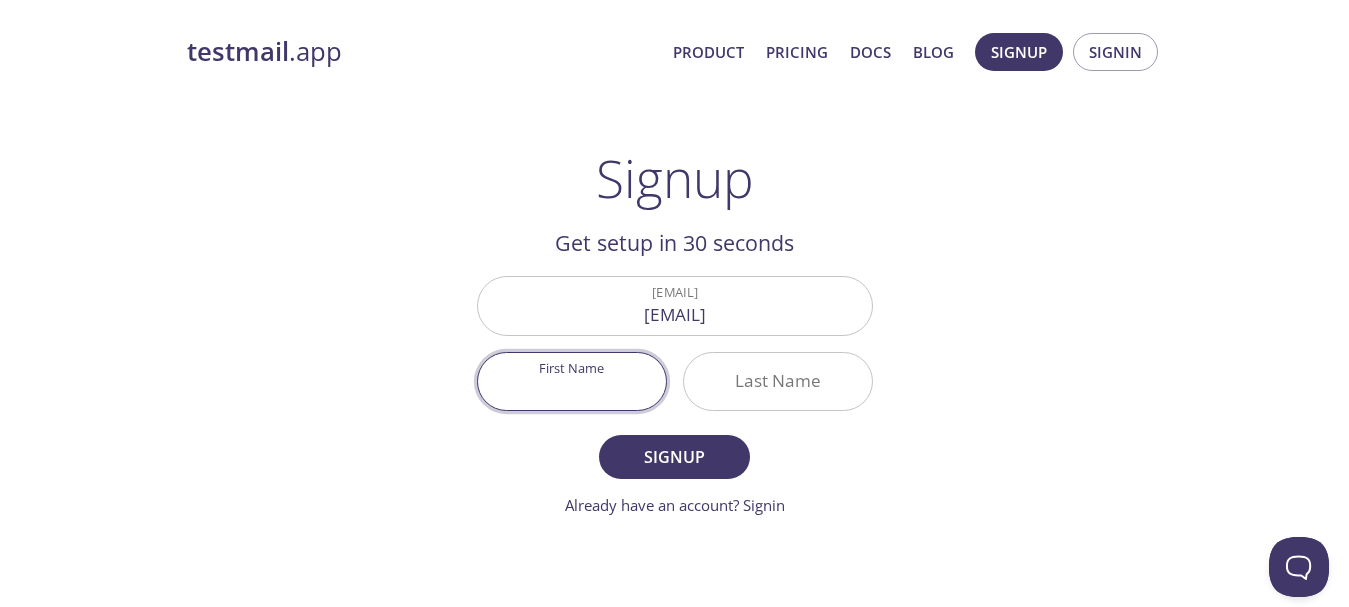 scroll, scrollTop: 0, scrollLeft: 0, axis: both 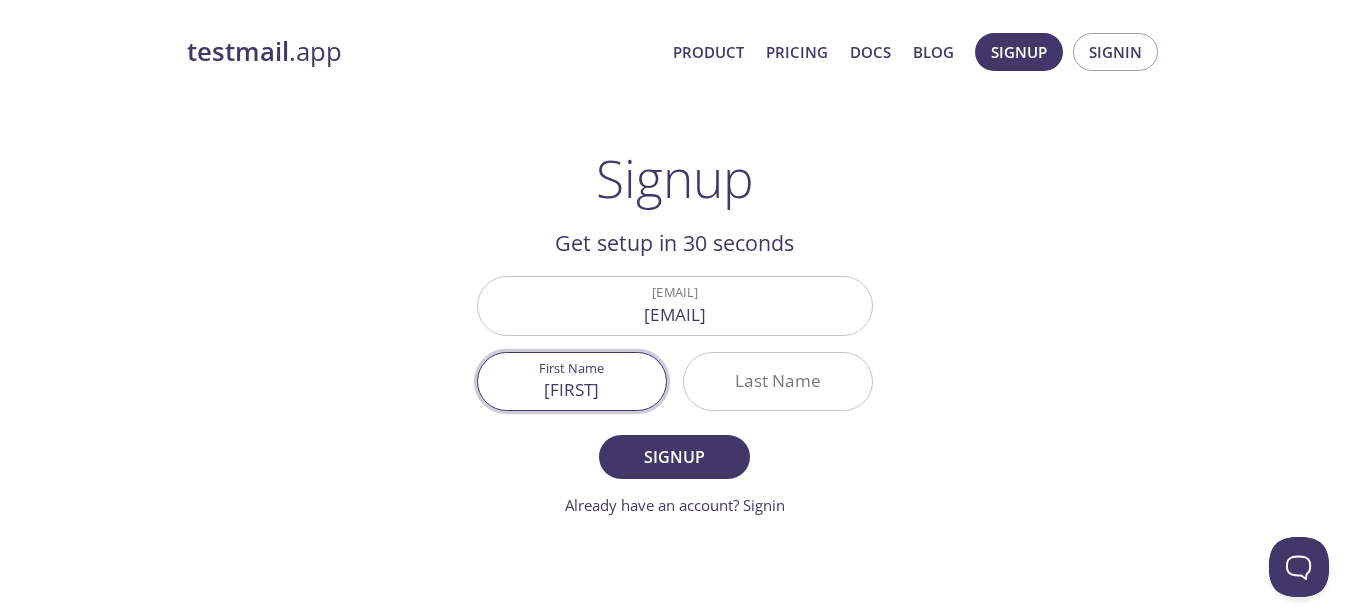 type on "[FIRST]" 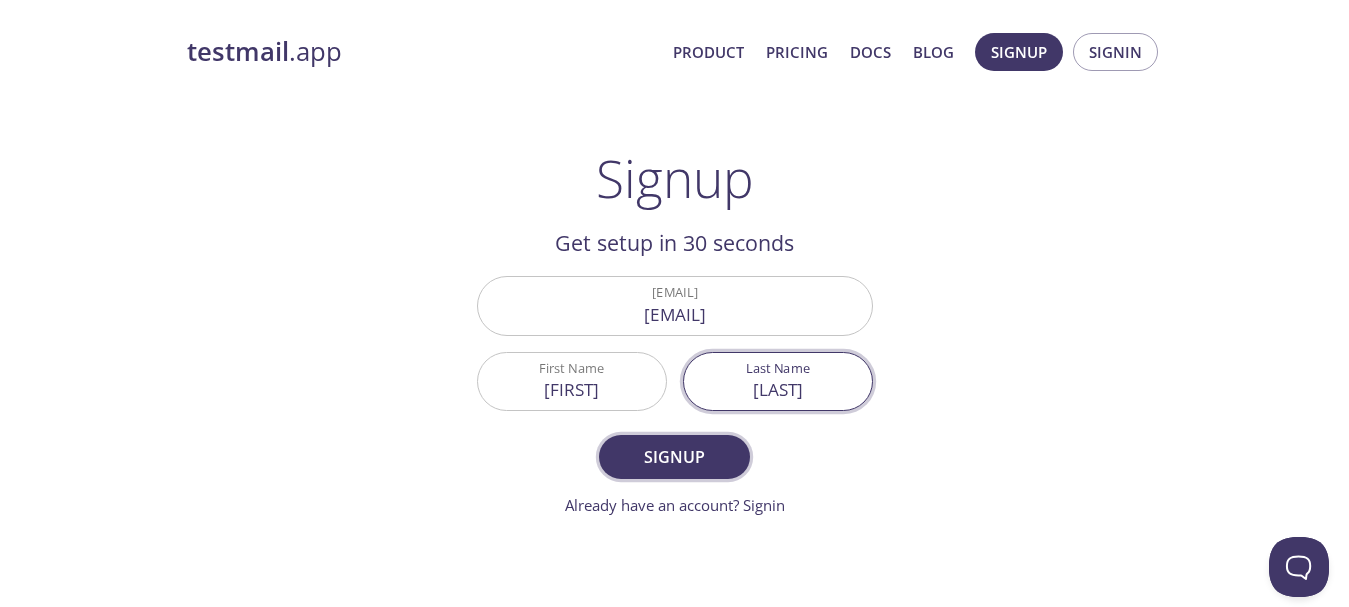 type on "Gaz" 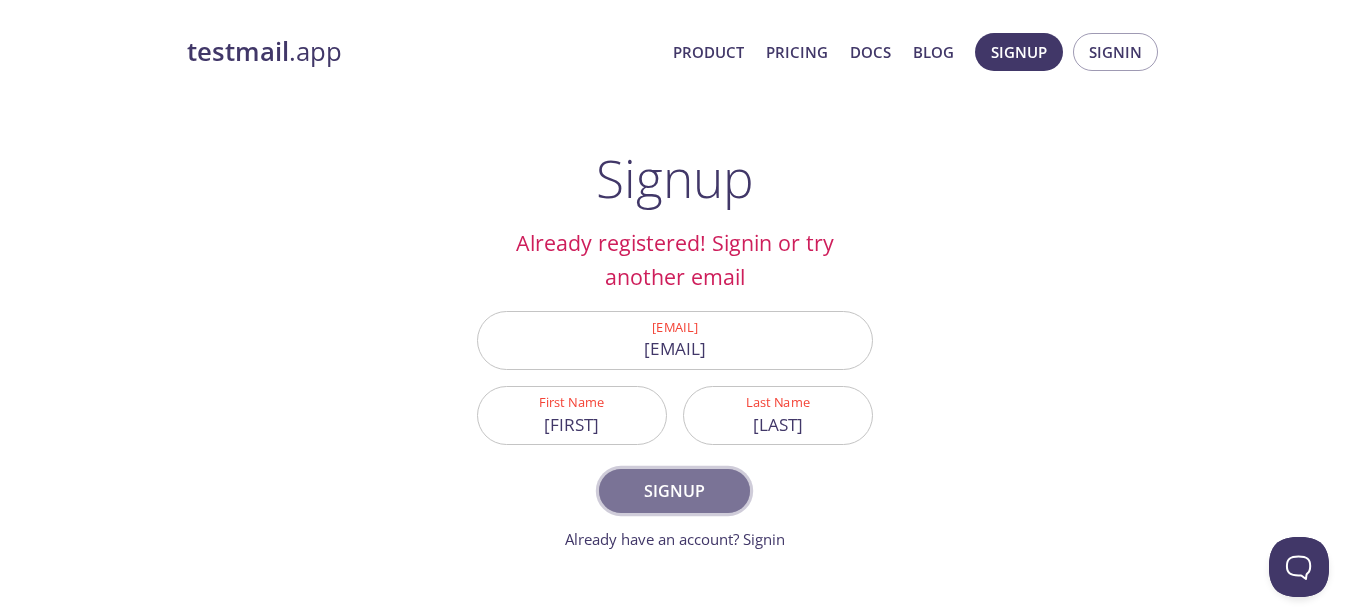 click on "Signup" at bounding box center (674, 491) 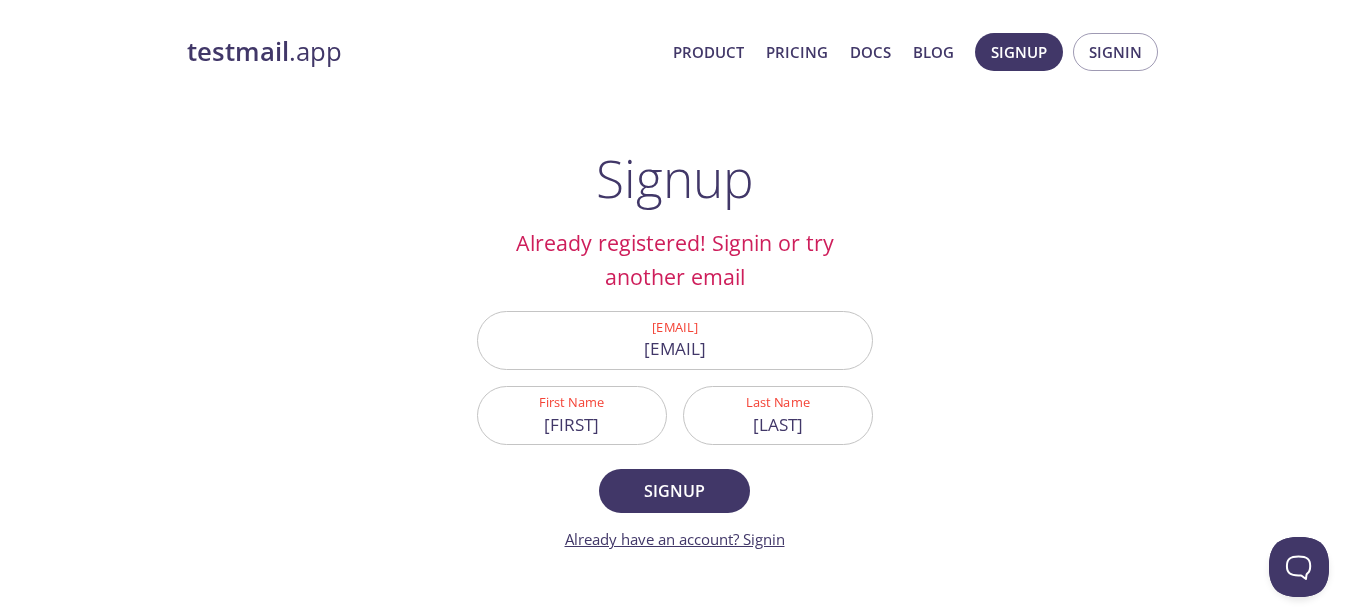 click on "Already have an account? Signin" at bounding box center (675, 539) 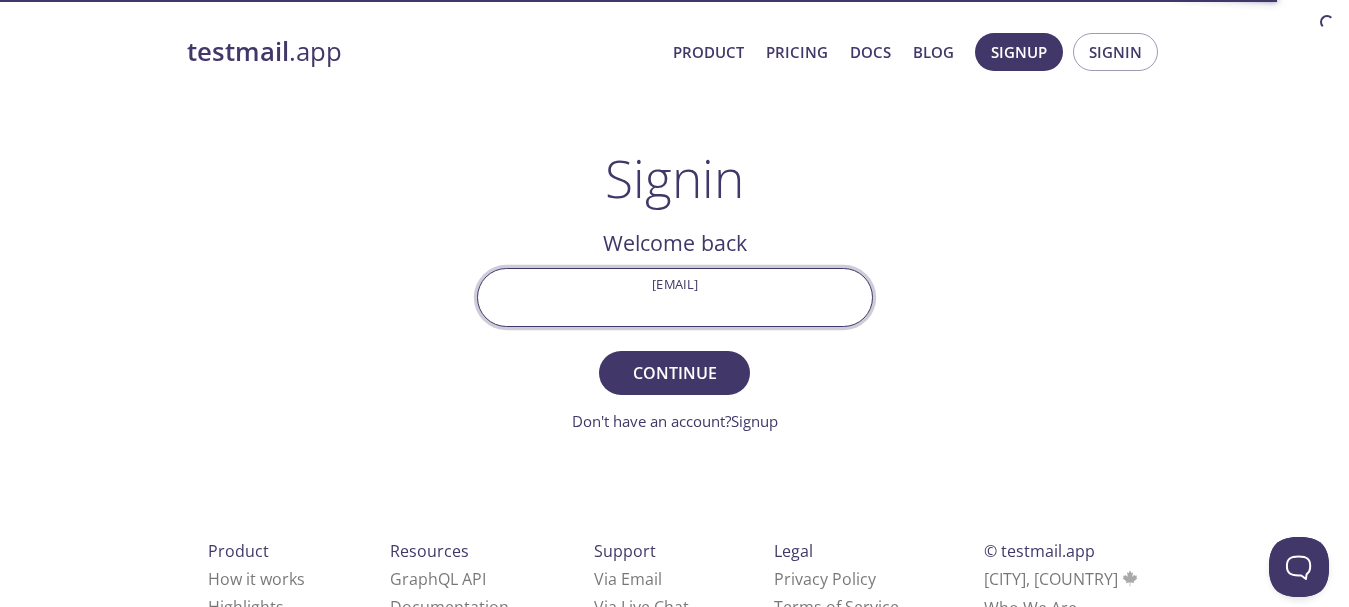 click on "Email Address" at bounding box center (675, 297) 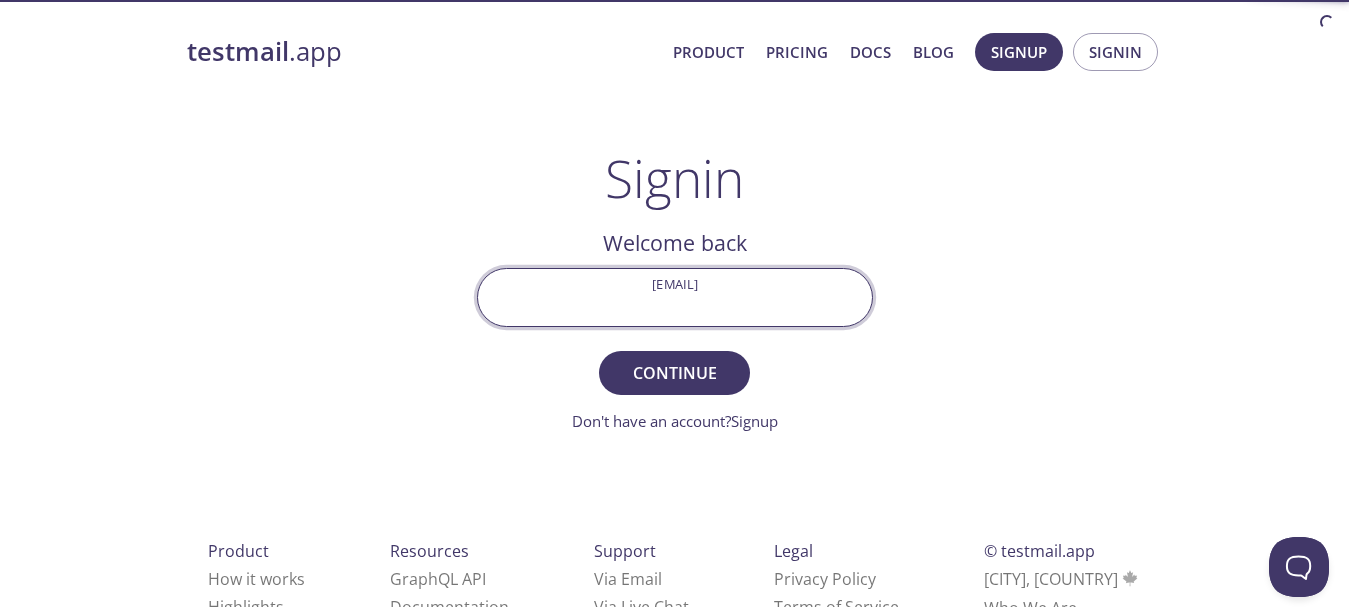 type on "chrisgaz288@gmail.com" 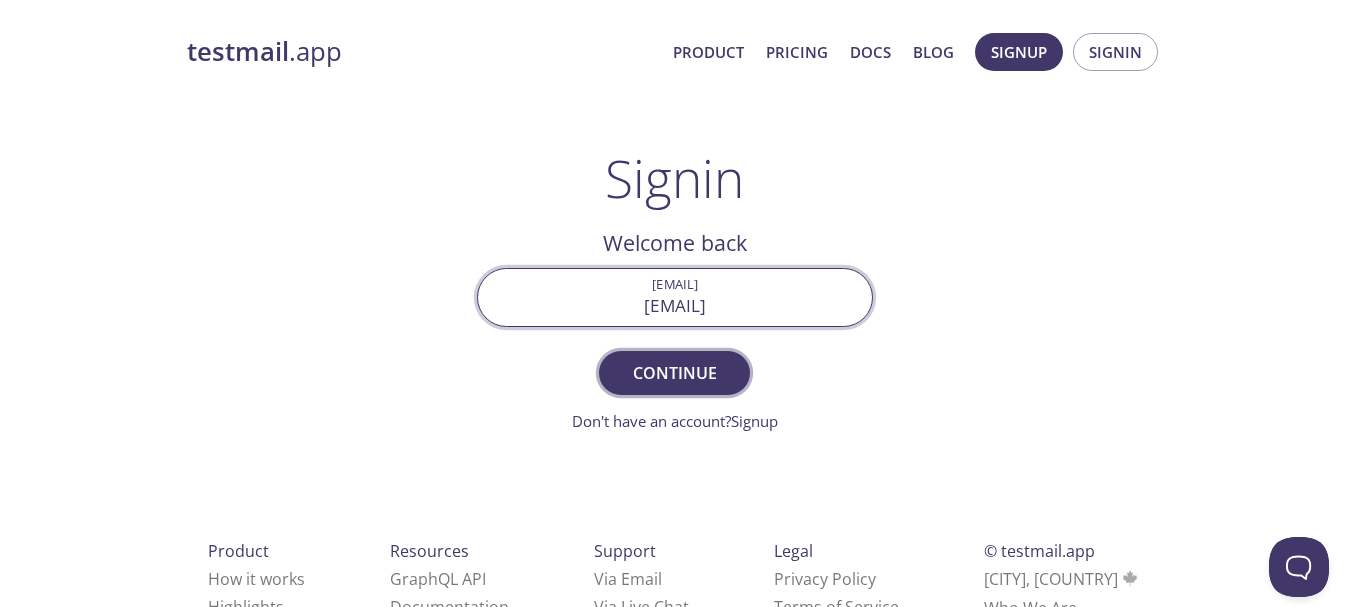 click on "Continue" at bounding box center (674, 373) 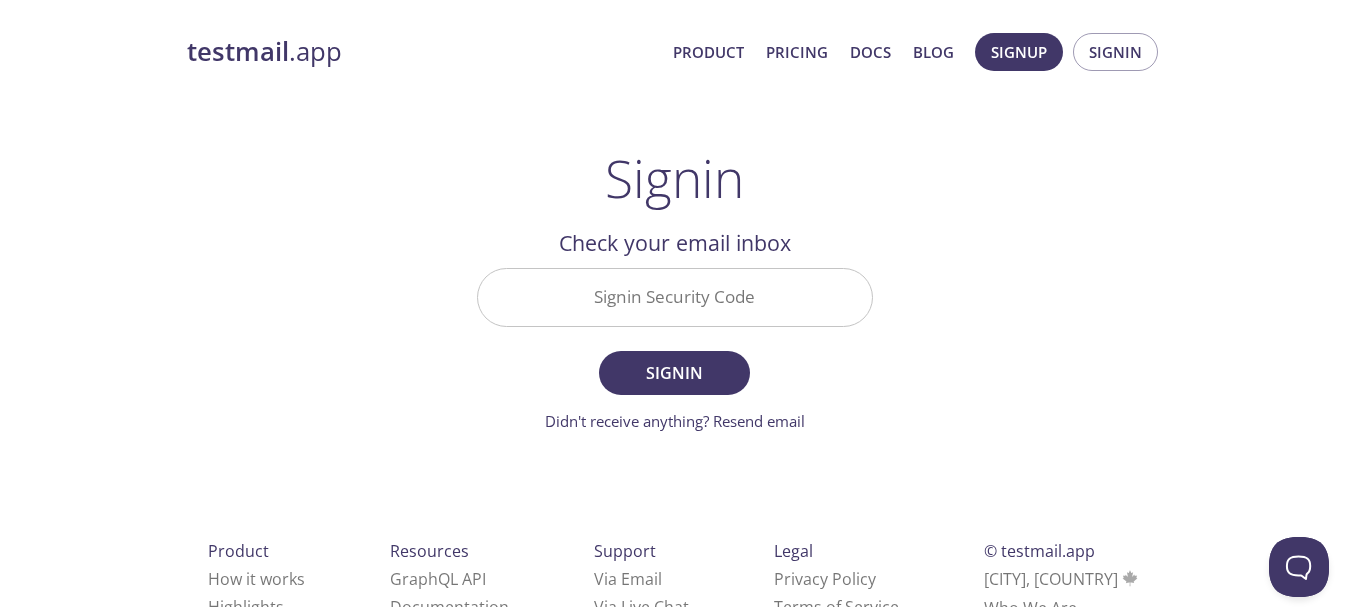 click on "Signin Security Code" at bounding box center [675, 297] 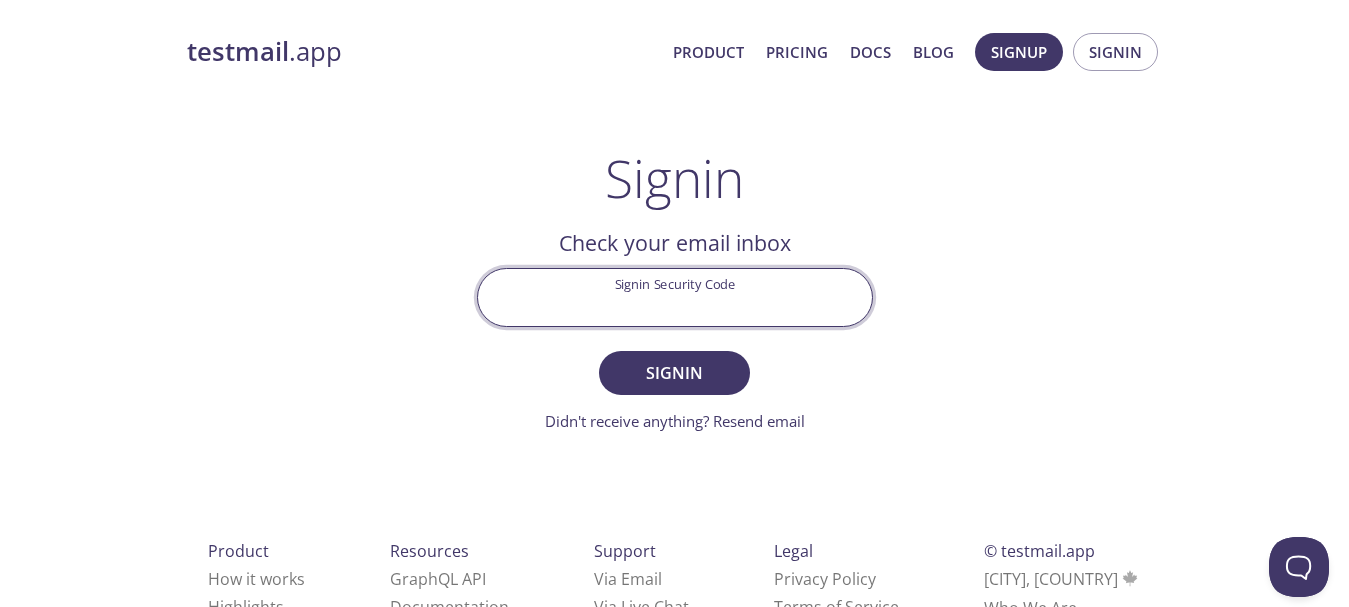 click on "Signin Security Code" at bounding box center [675, 297] 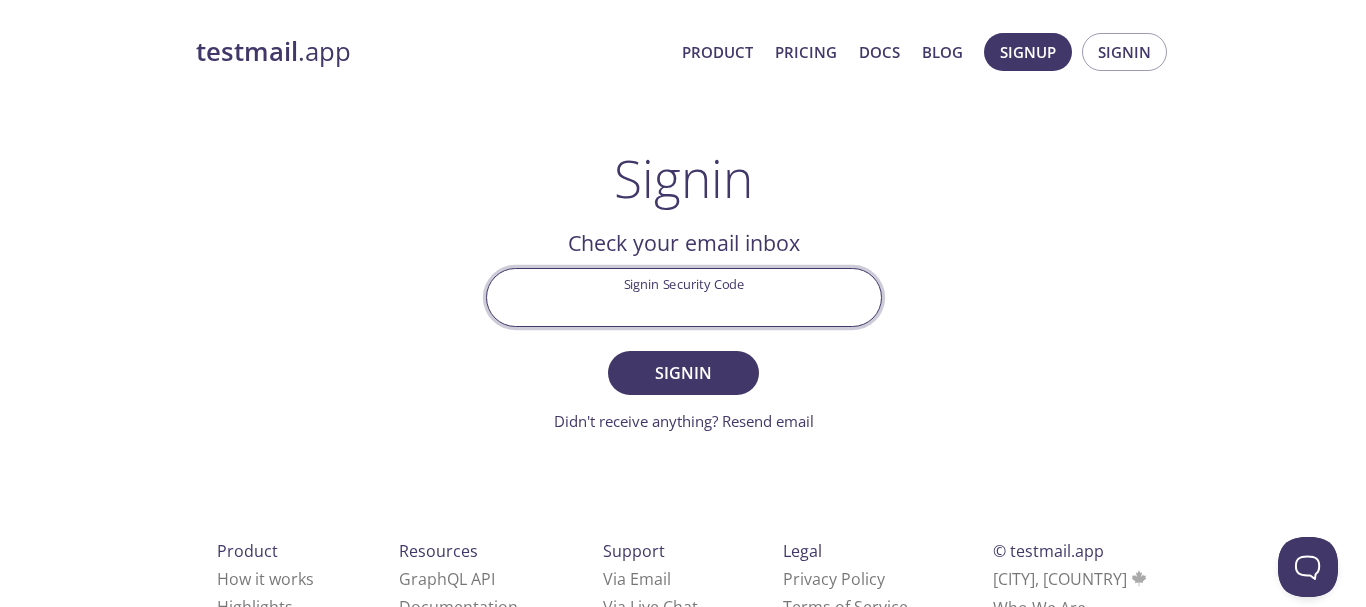 scroll, scrollTop: 0, scrollLeft: 0, axis: both 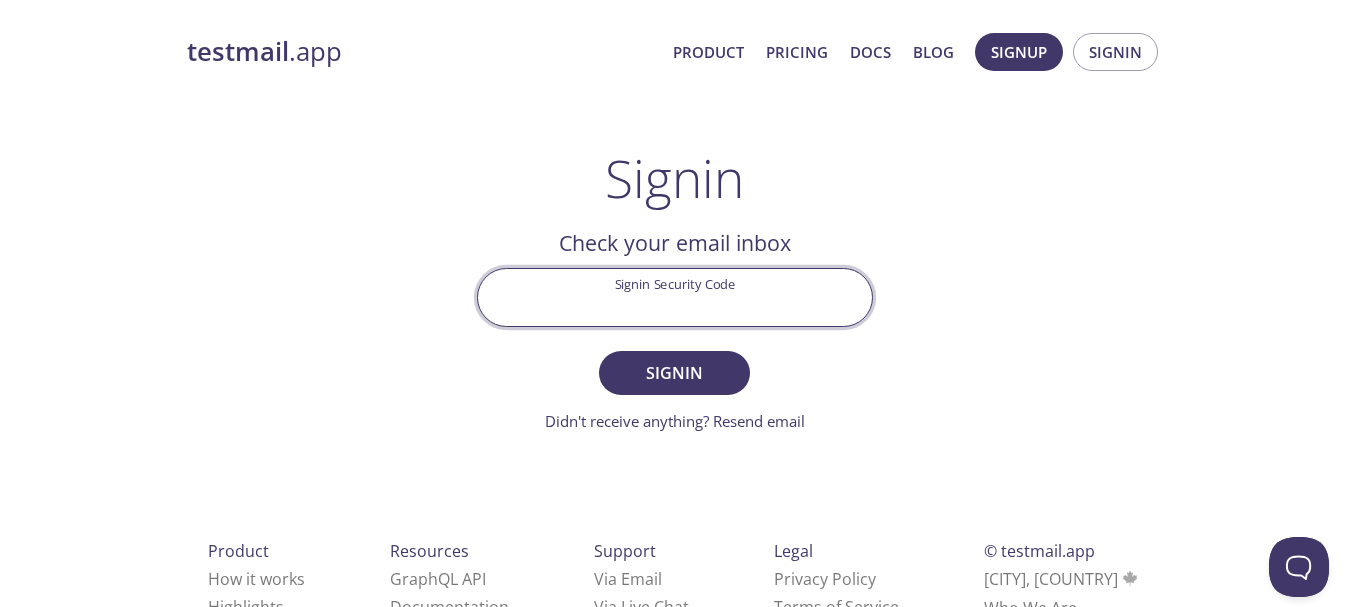 paste on "JYMV575" 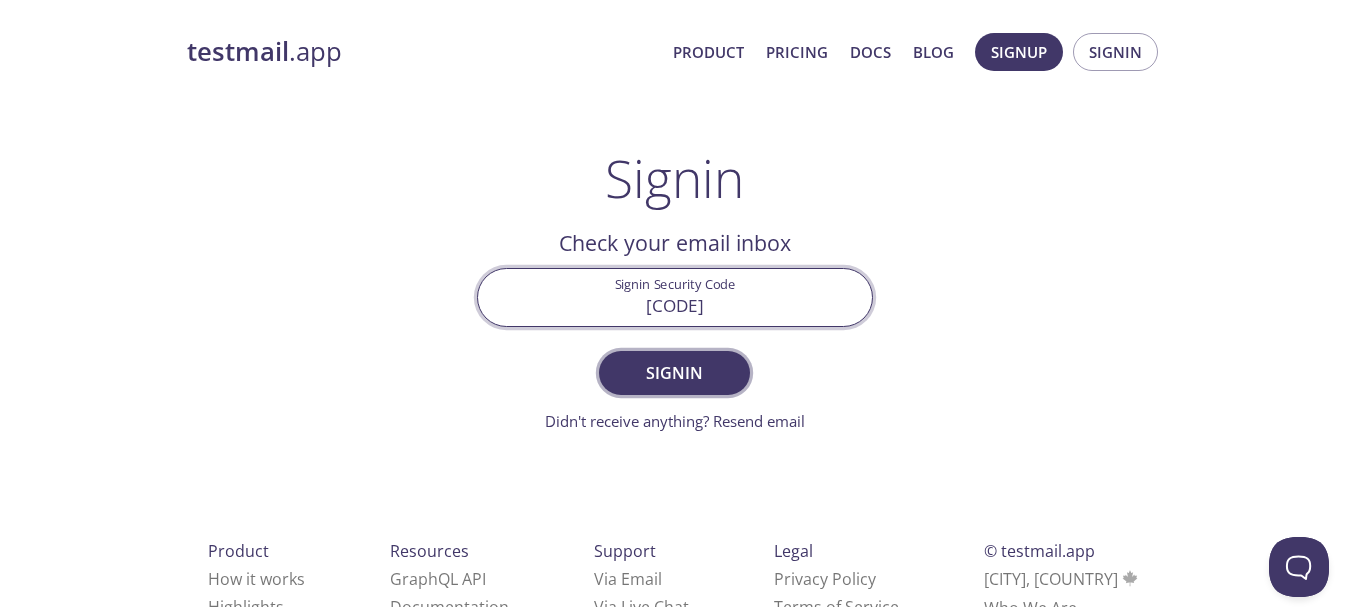 type on "JYMV575" 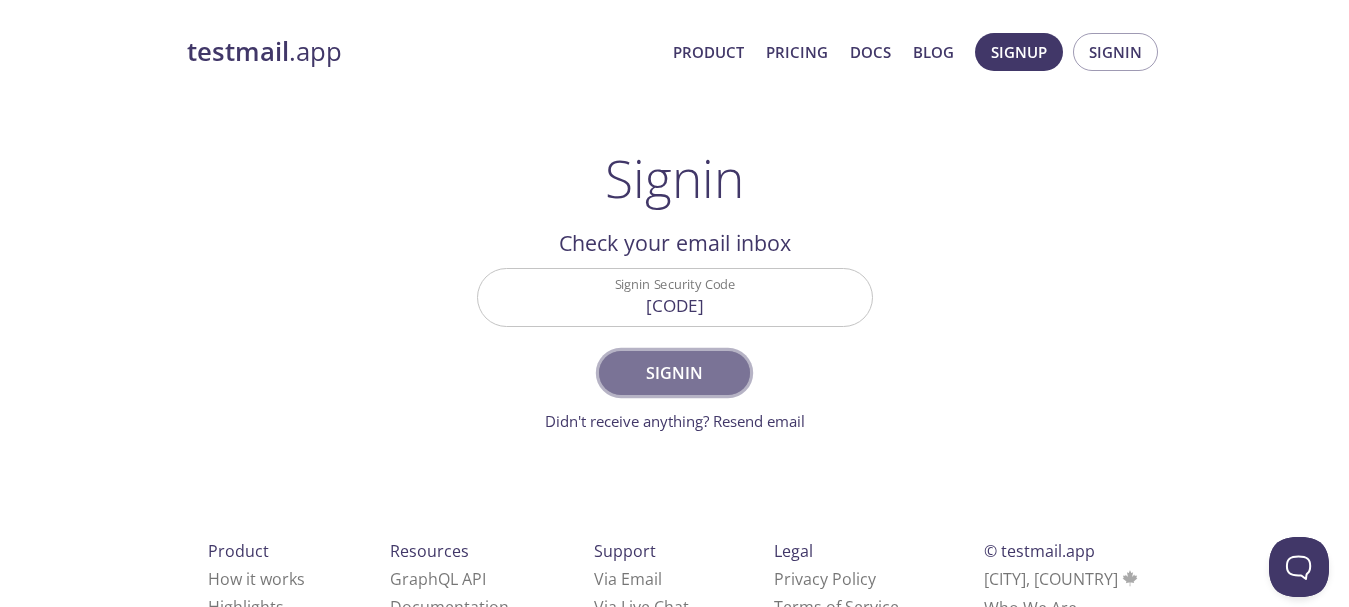 click on "Signin" at bounding box center [674, 373] 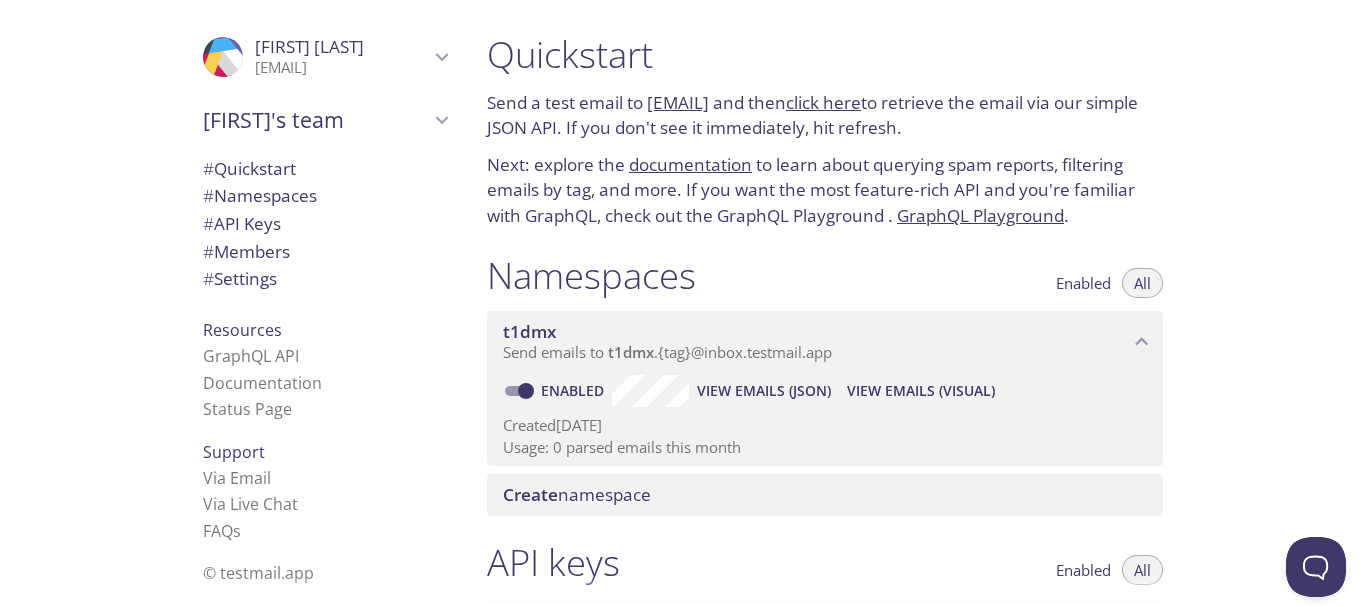 click at bounding box center (683, 591) 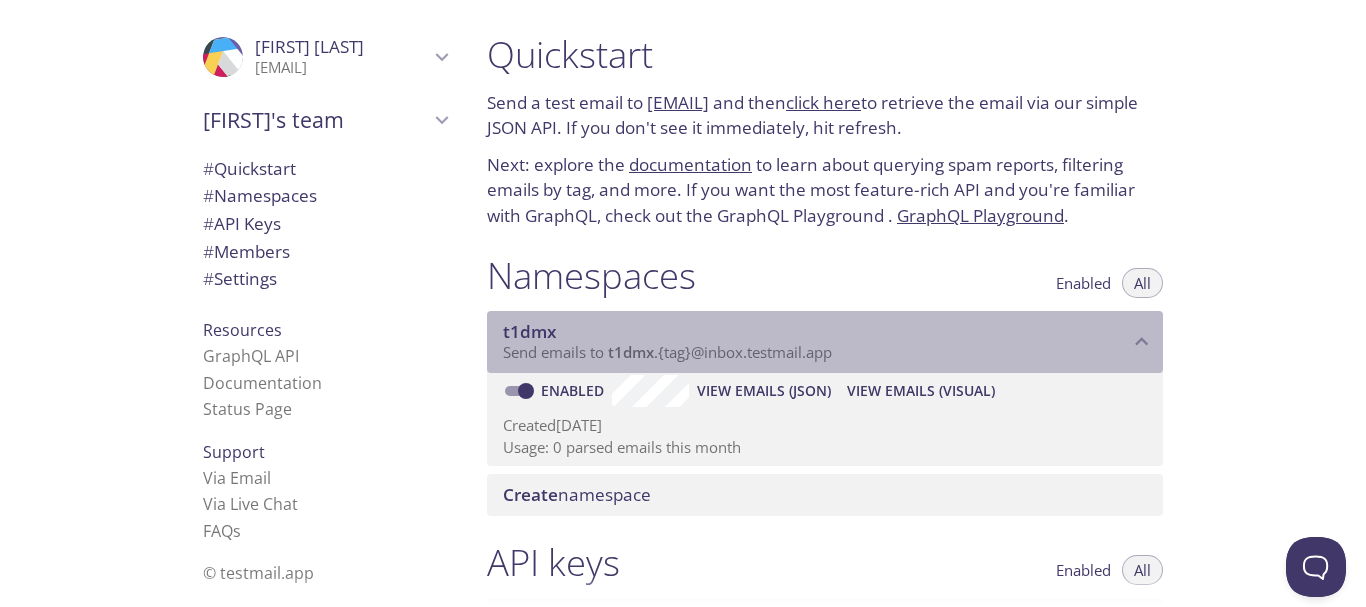 click on "t1dmx" at bounding box center [816, 332] 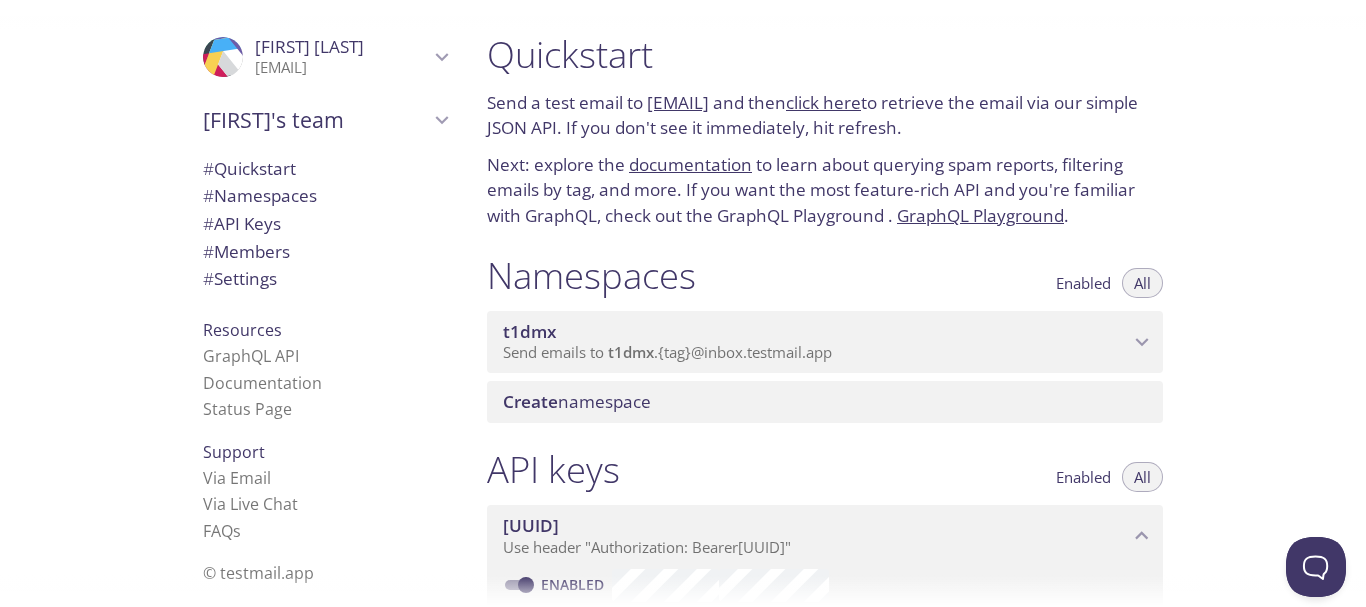 click on "t1dmx" at bounding box center [816, 332] 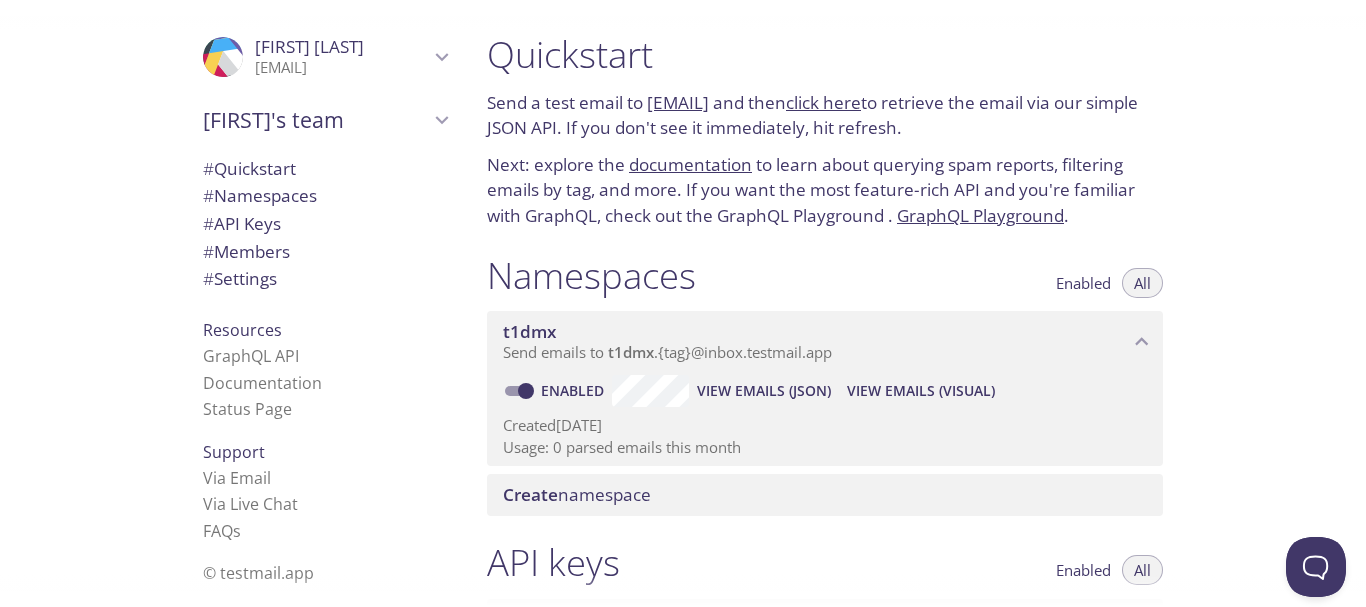 click at bounding box center [683, 591] 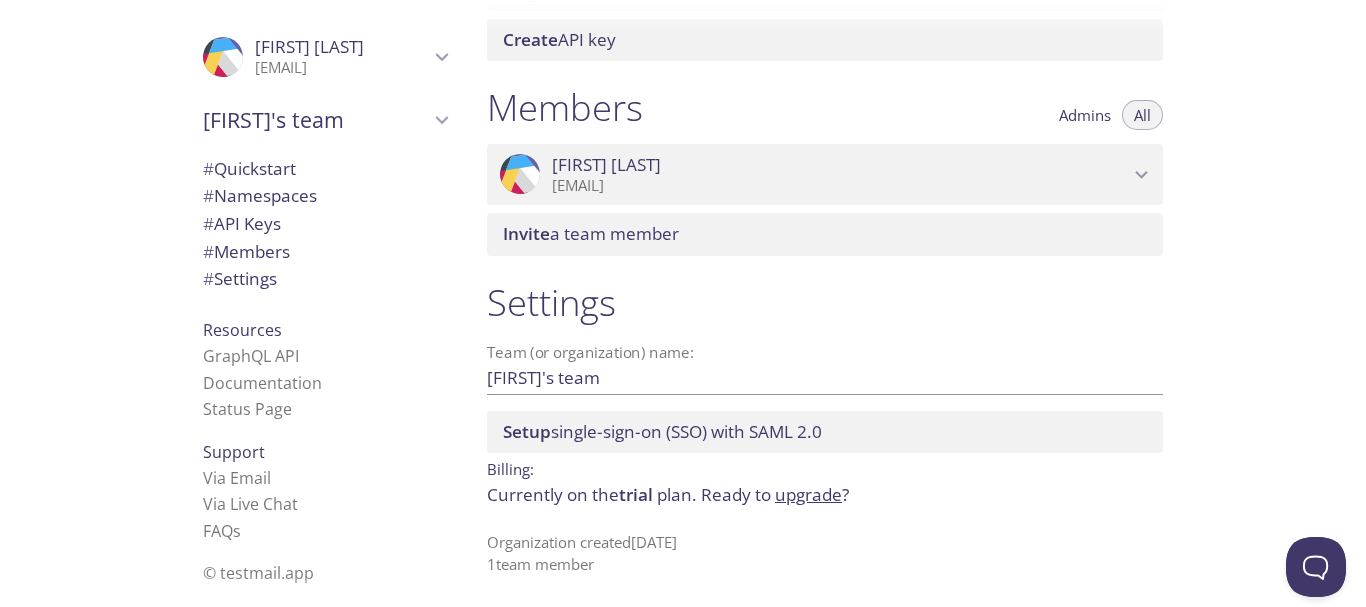 scroll, scrollTop: 0, scrollLeft: 0, axis: both 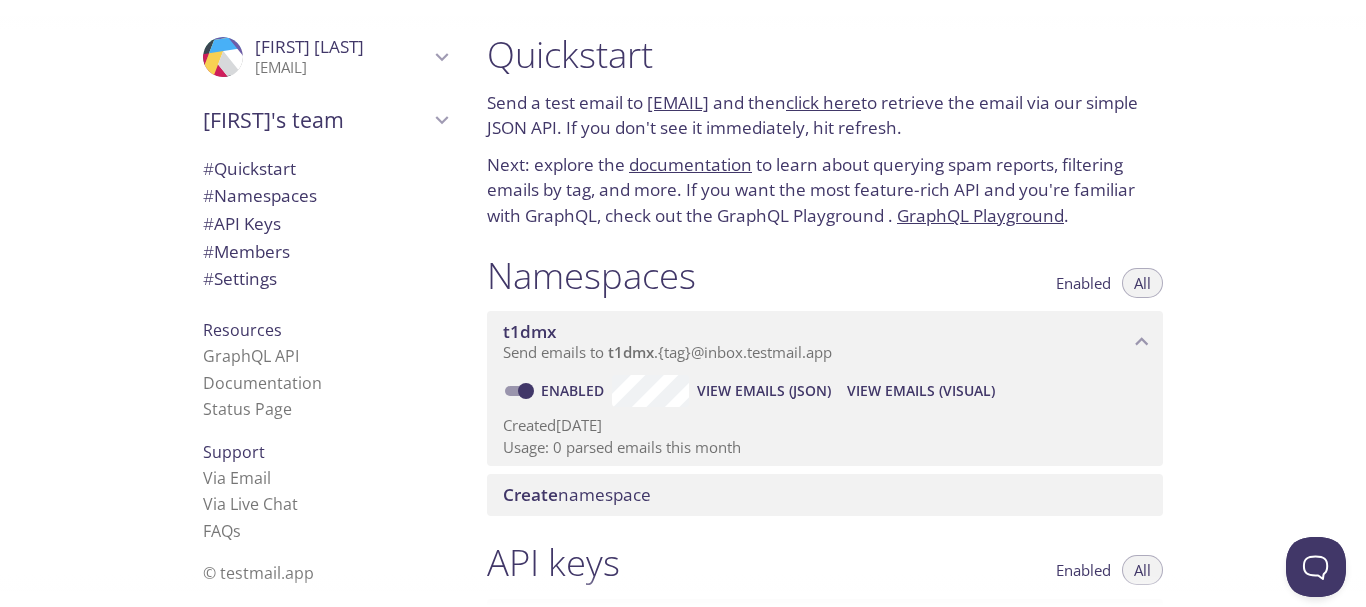 click on "t1dmx.test@inbox.testmail.app" at bounding box center (678, 102) 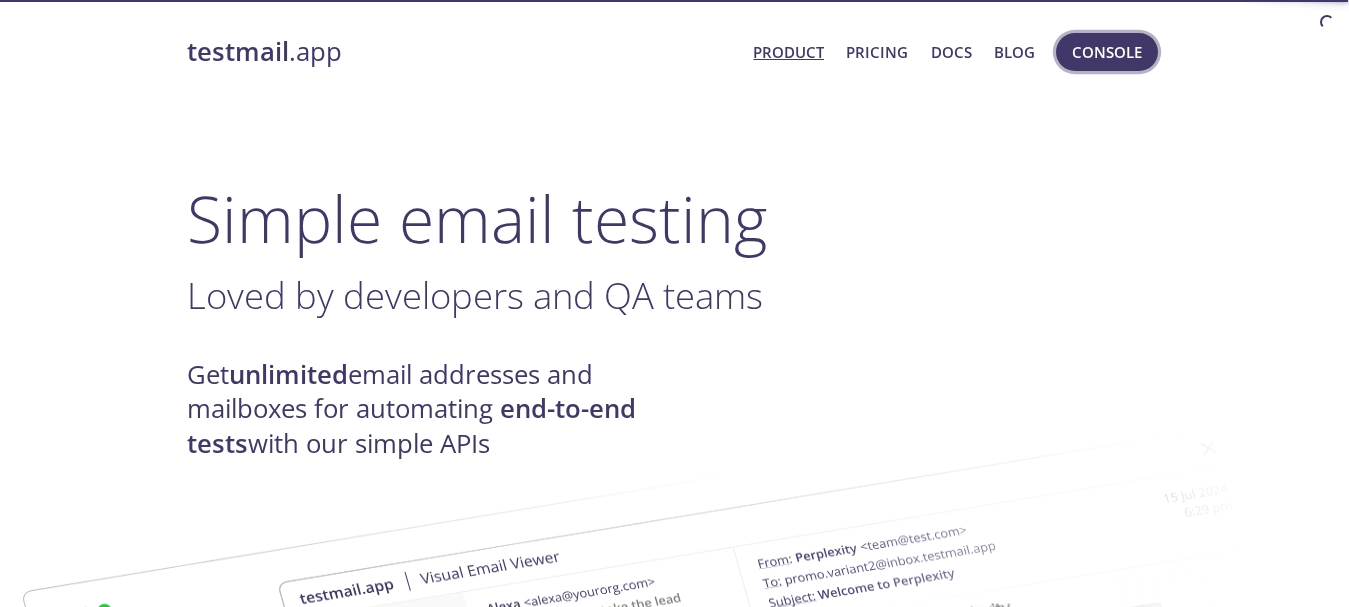 scroll, scrollTop: 0, scrollLeft: 0, axis: both 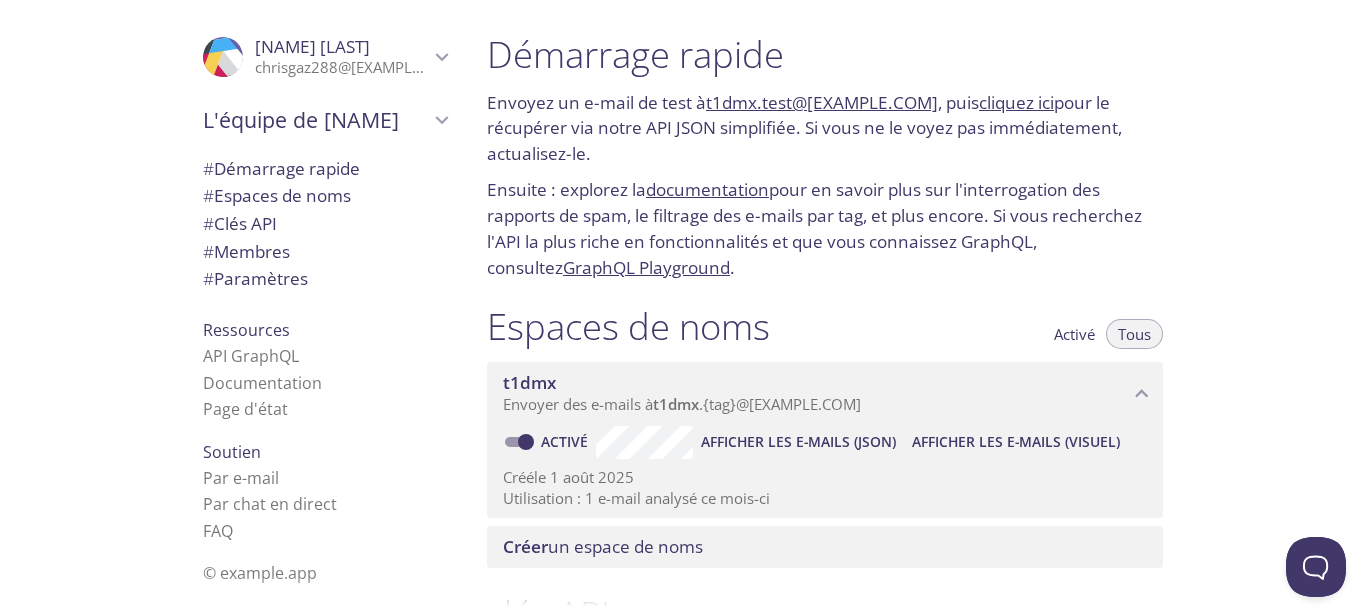 click 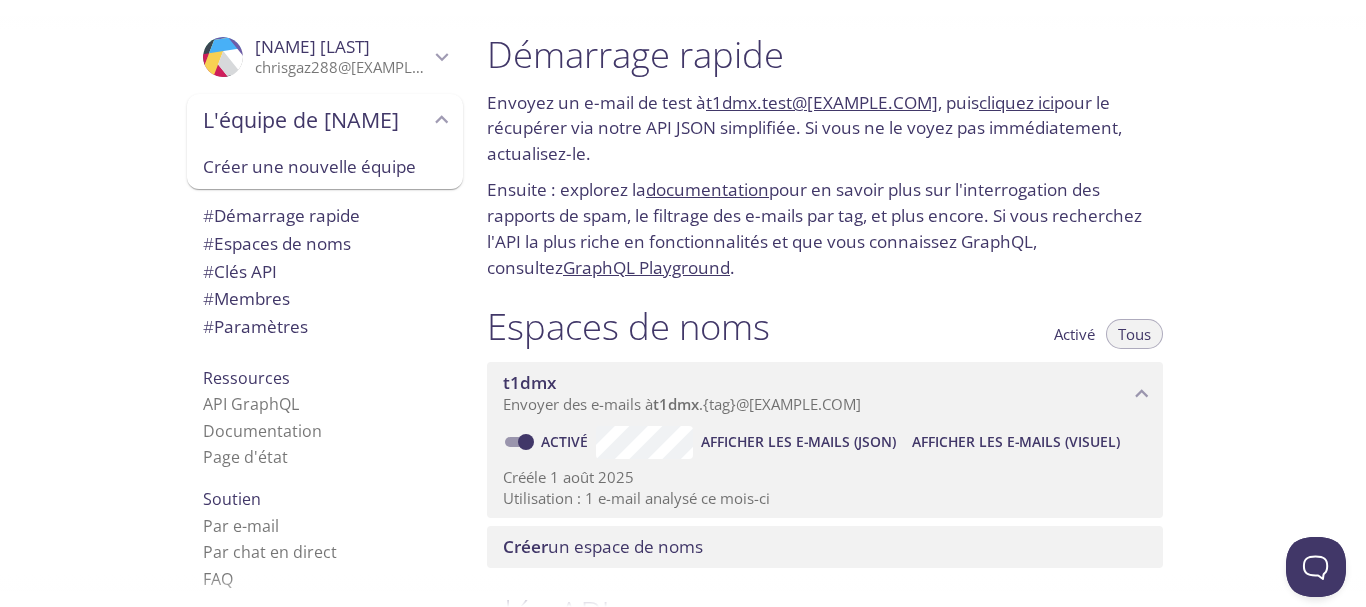 click at bounding box center [683, 647] 